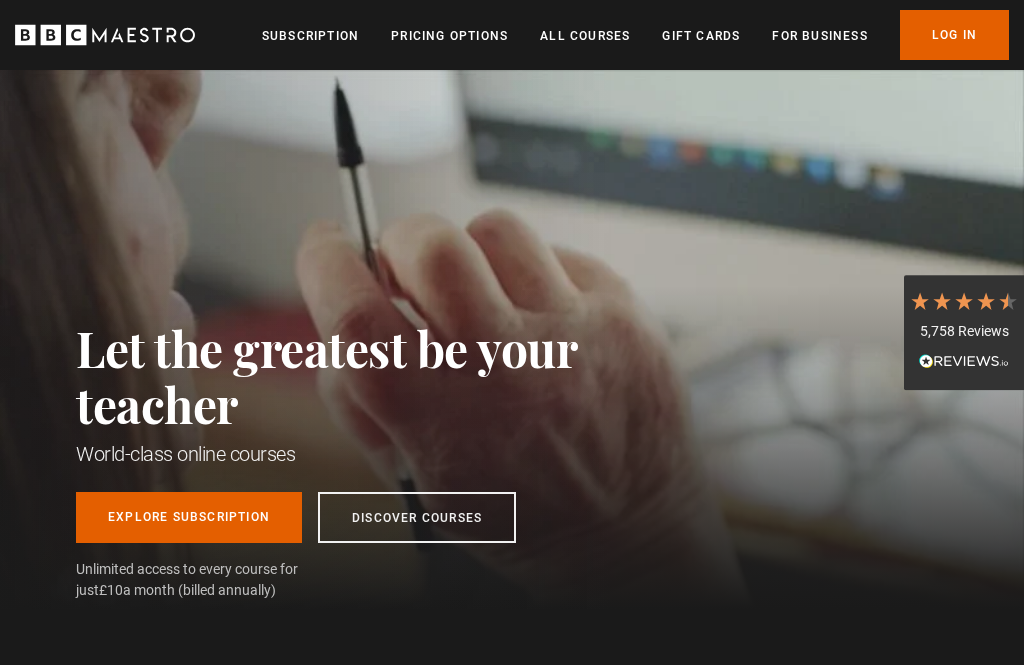 scroll, scrollTop: 0, scrollLeft: 0, axis: both 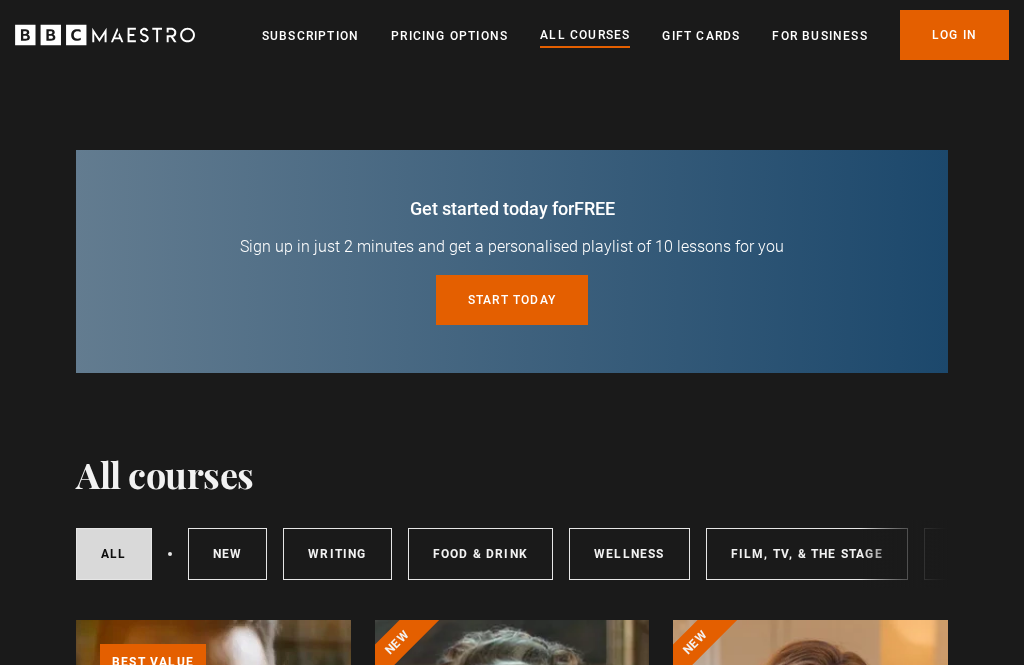 click on "Subscription" at bounding box center [310, 36] 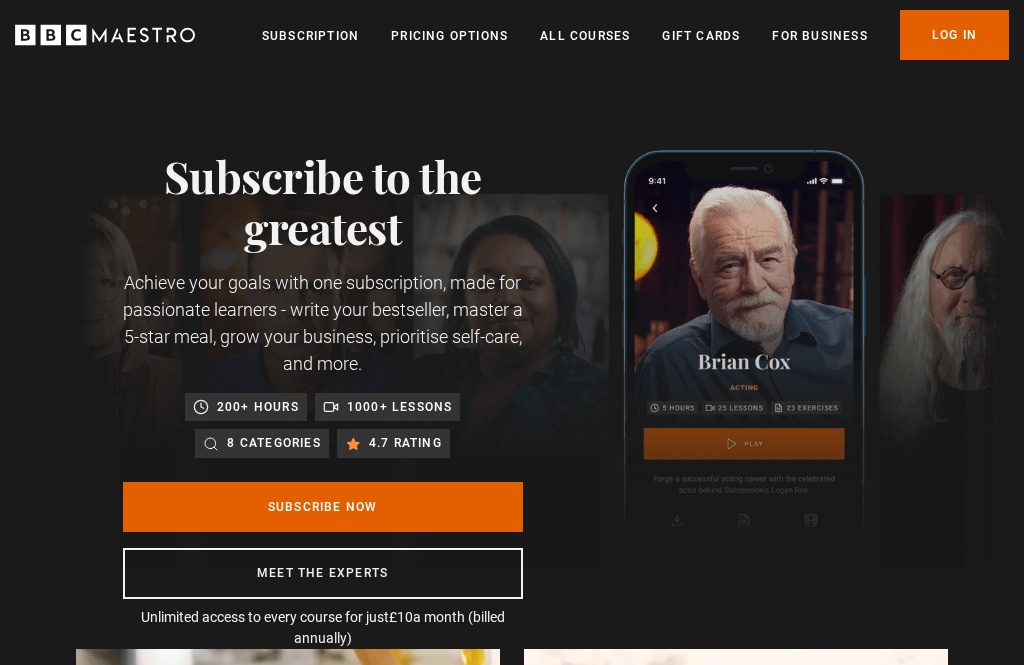 scroll, scrollTop: 0, scrollLeft: 0, axis: both 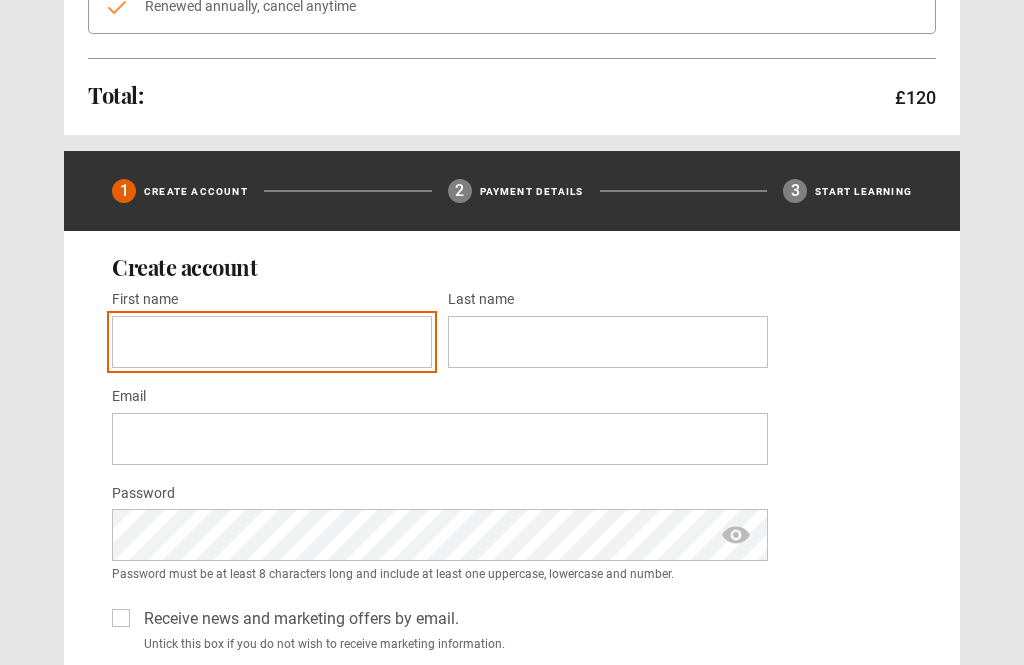 click on "First name  *" at bounding box center [272, 342] 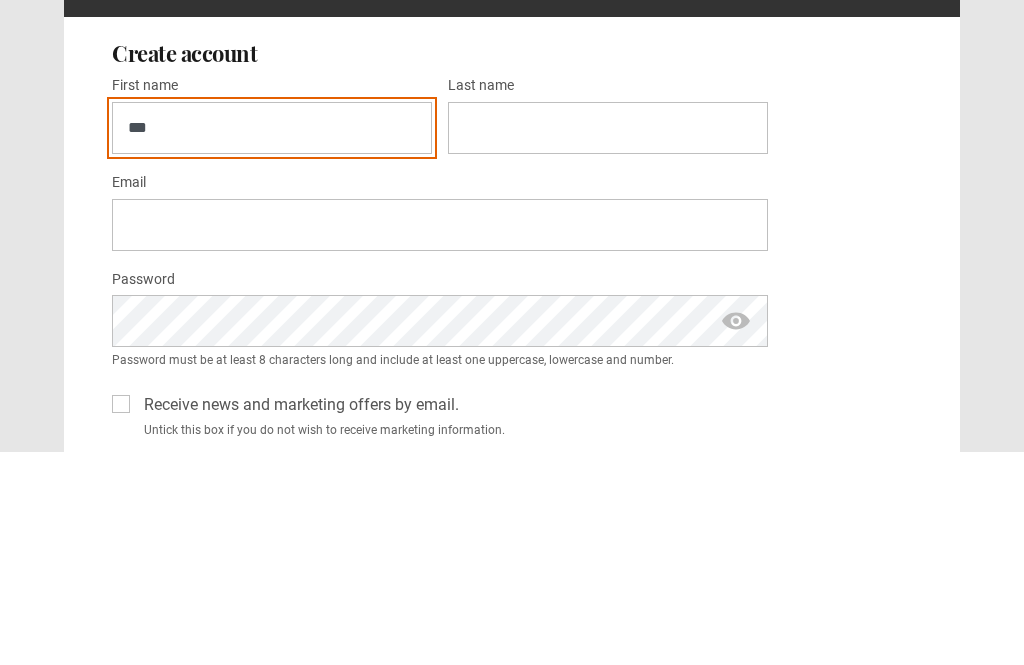 type on "***" 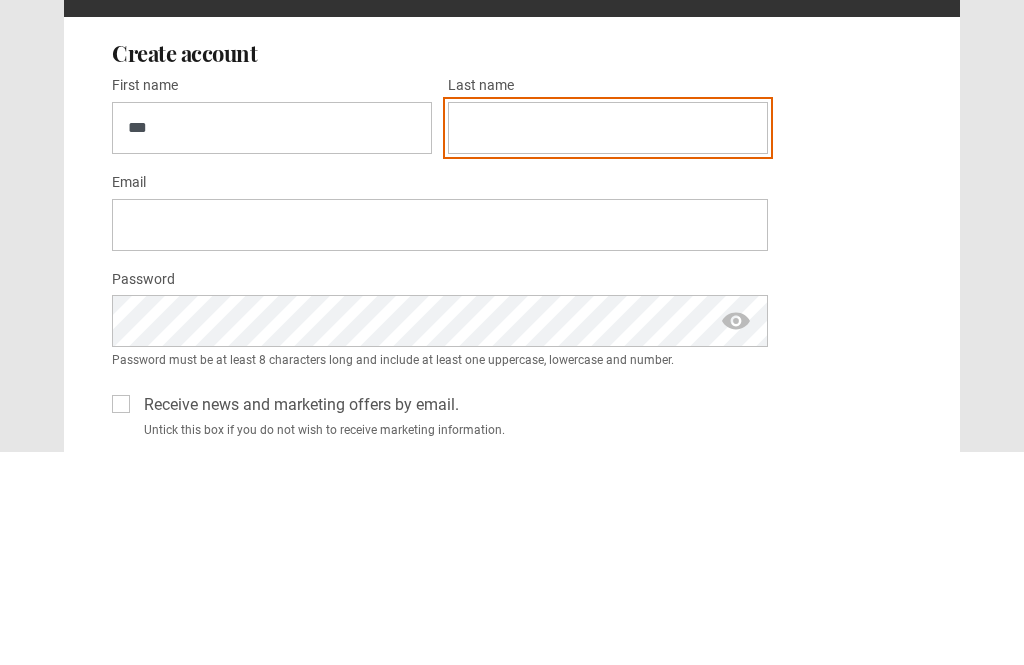 click on "Last name  *" at bounding box center (608, 342) 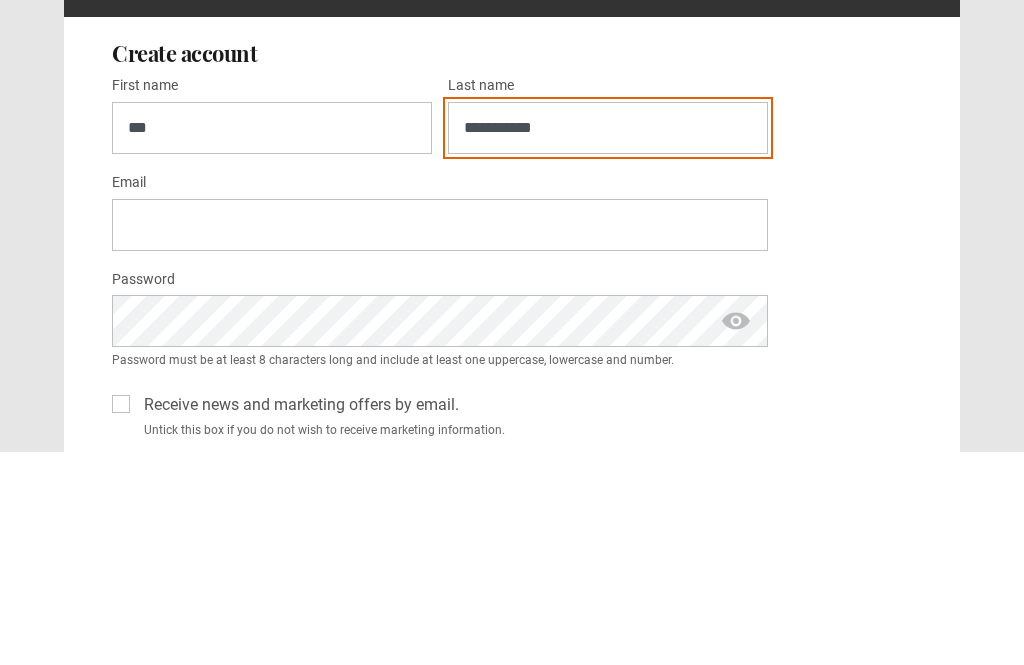 type on "**********" 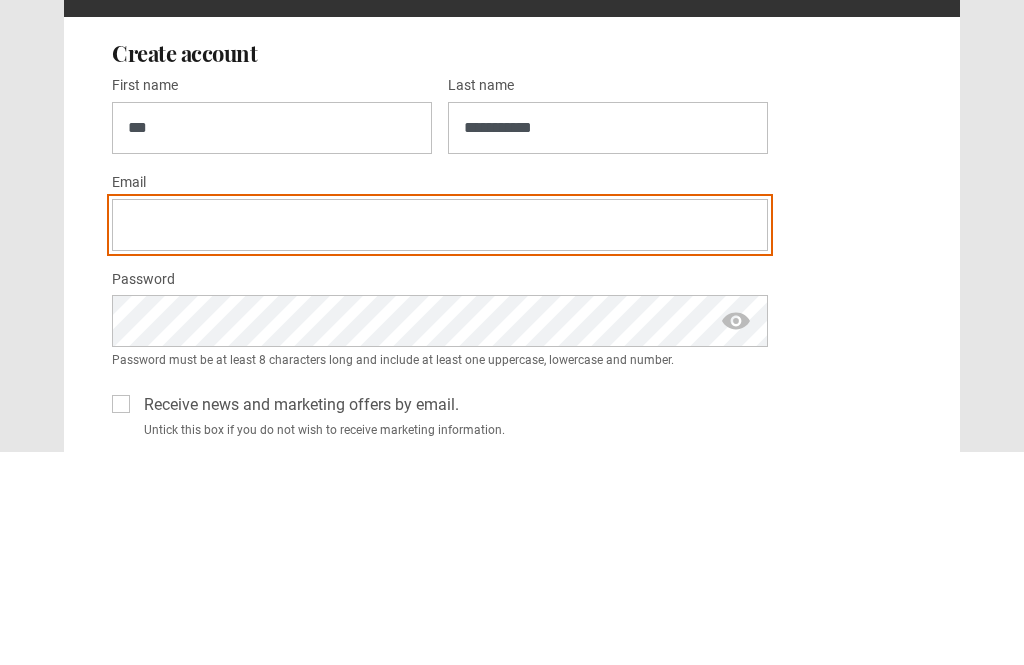 click on "Email  *" at bounding box center [440, 439] 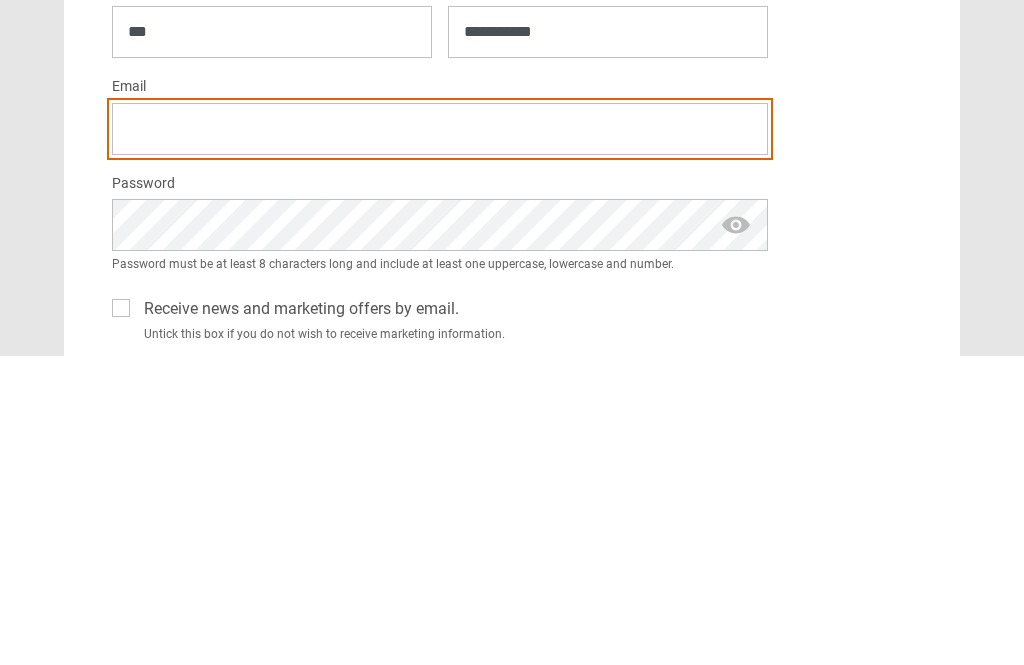 type on "**********" 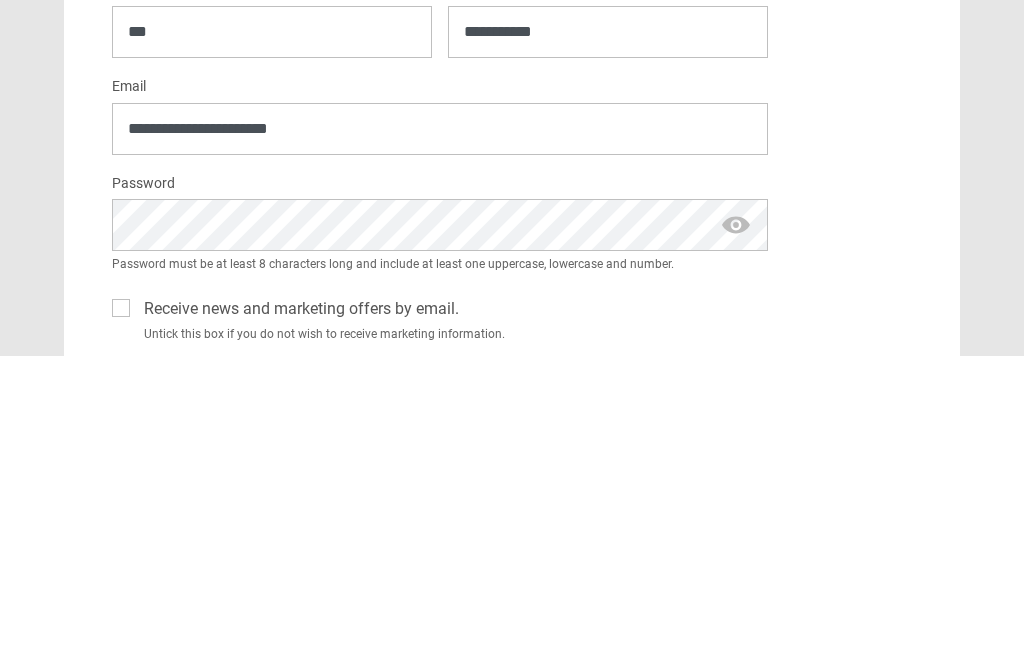 scroll, scrollTop: 0, scrollLeft: 0, axis: both 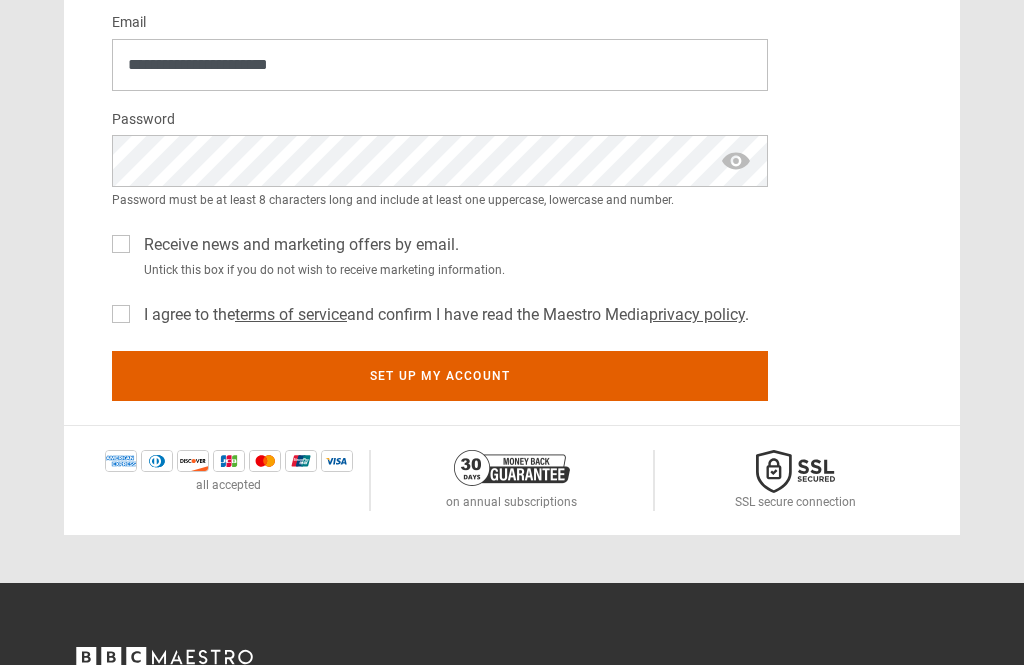 click on "I agree to the  terms of service  and confirm I have read the Maestro Media  privacy policy ." at bounding box center [442, 315] 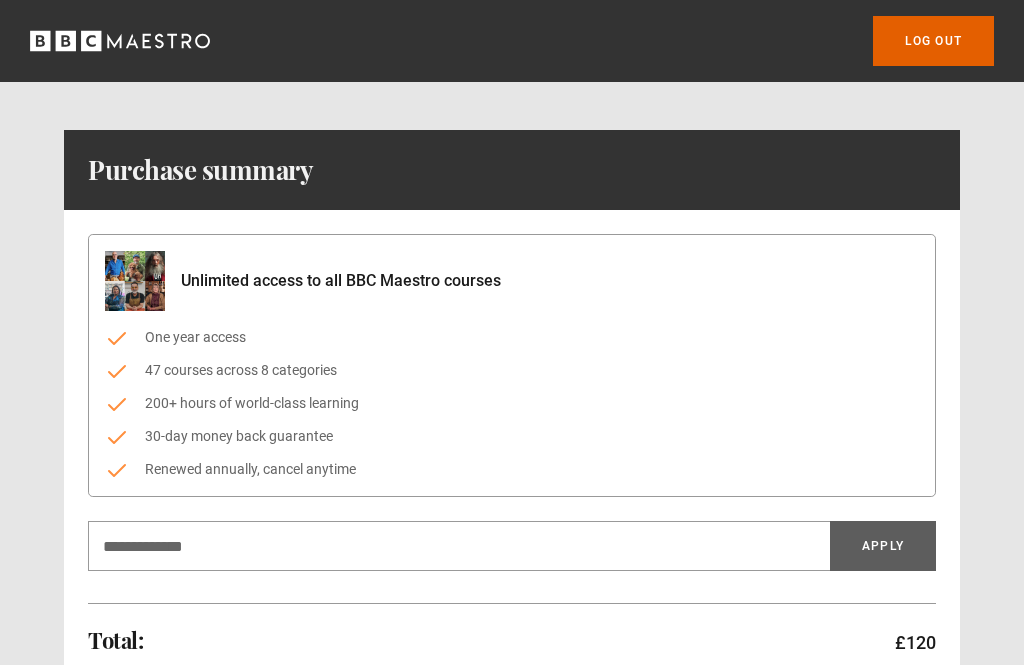 scroll, scrollTop: 0, scrollLeft: 0, axis: both 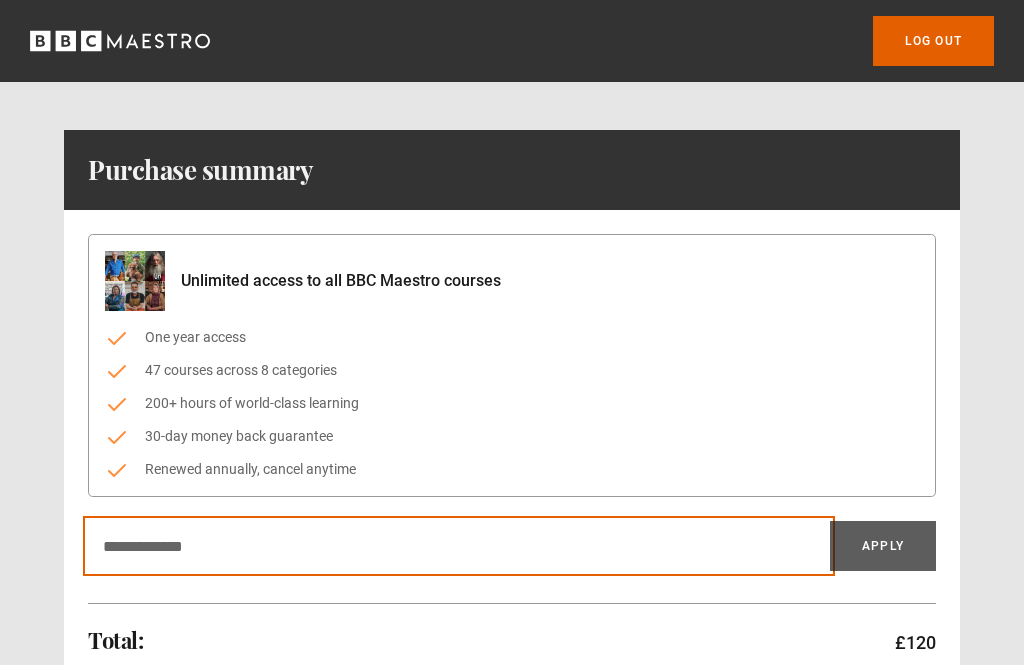 click on "Discount code" at bounding box center (459, 546) 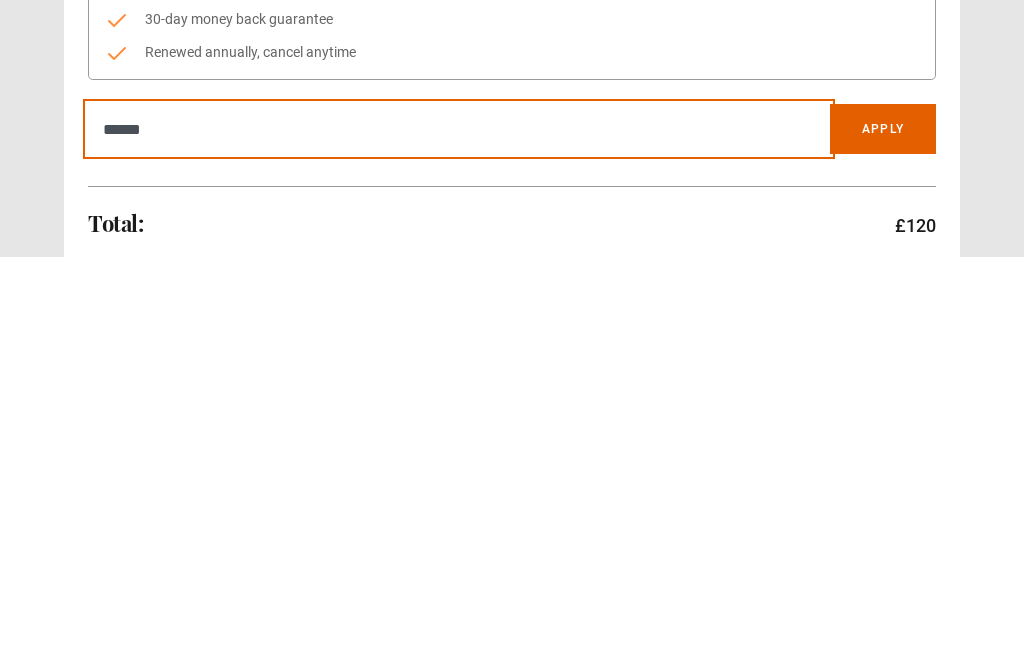 type on "******" 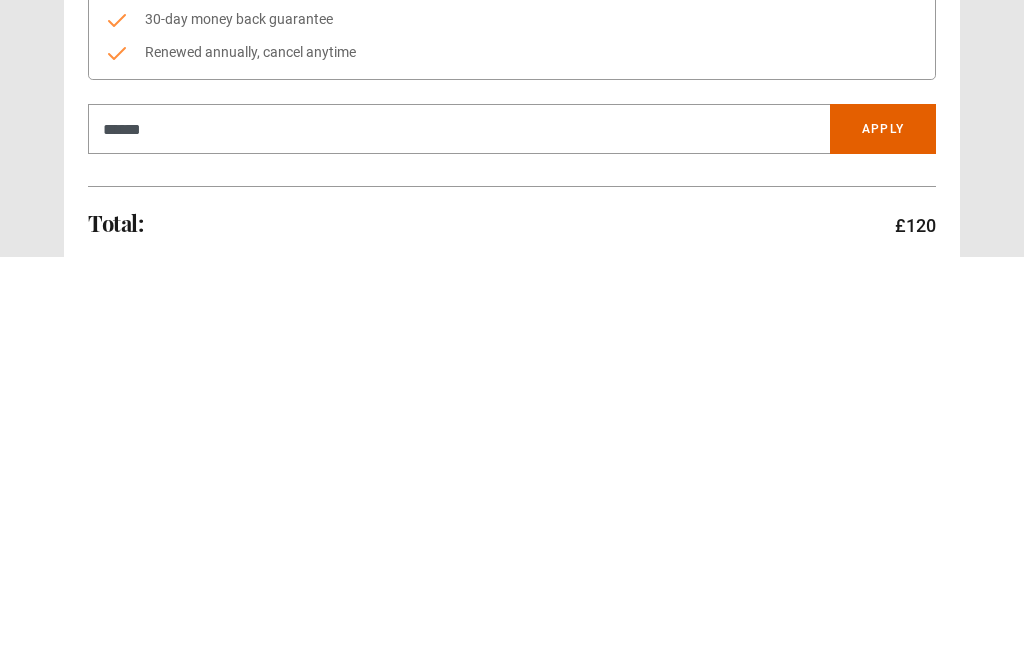 click on "Apply" at bounding box center (883, 537) 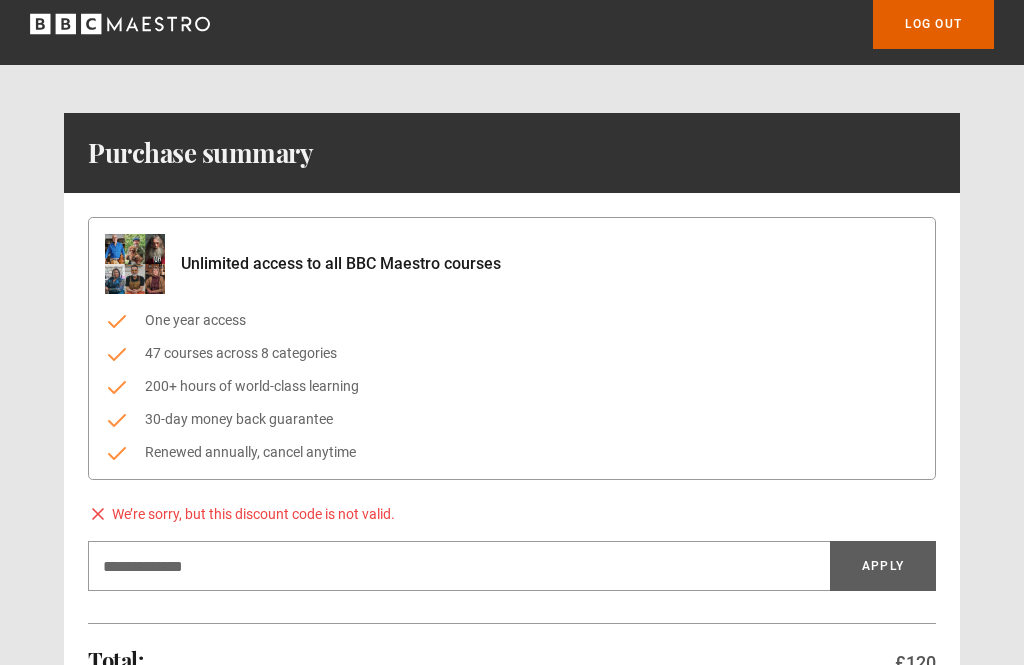 scroll, scrollTop: 0, scrollLeft: 0, axis: both 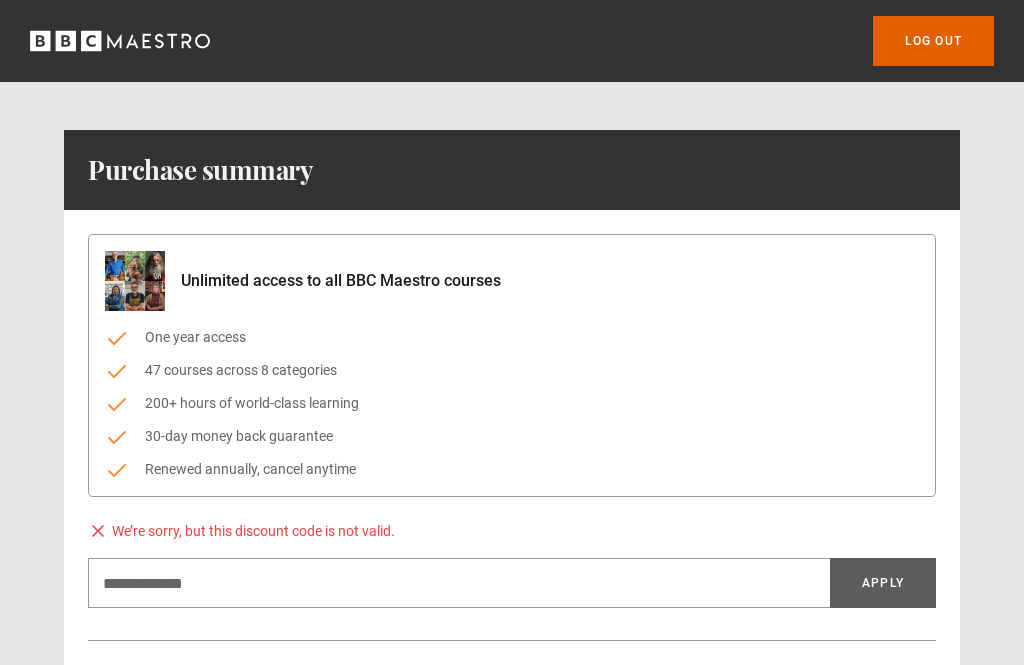 click on "Log out" at bounding box center (933, 41) 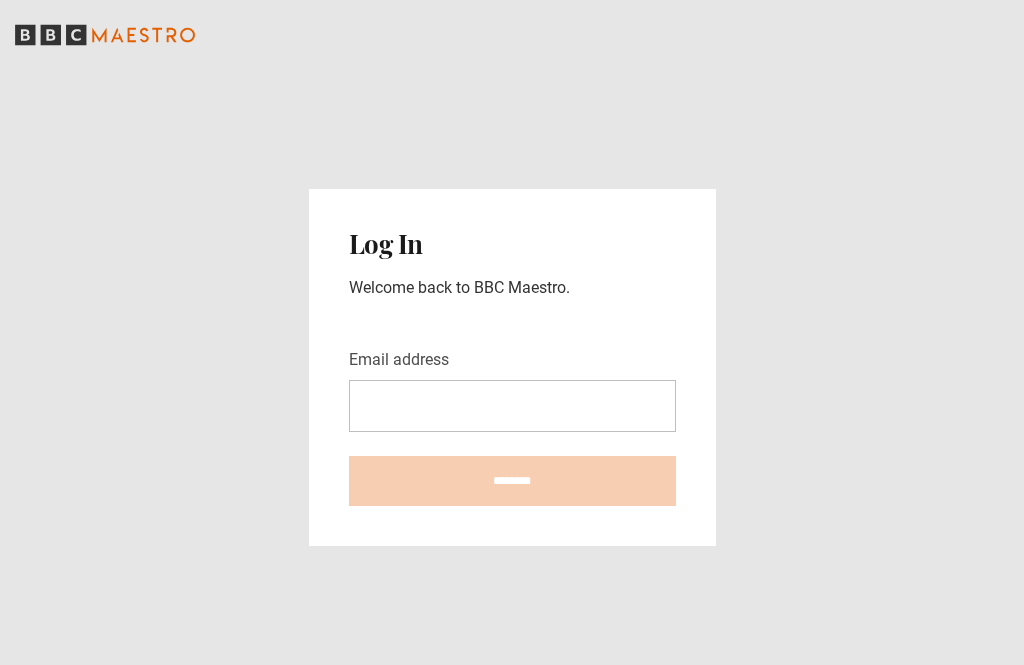 scroll, scrollTop: 64, scrollLeft: 0, axis: vertical 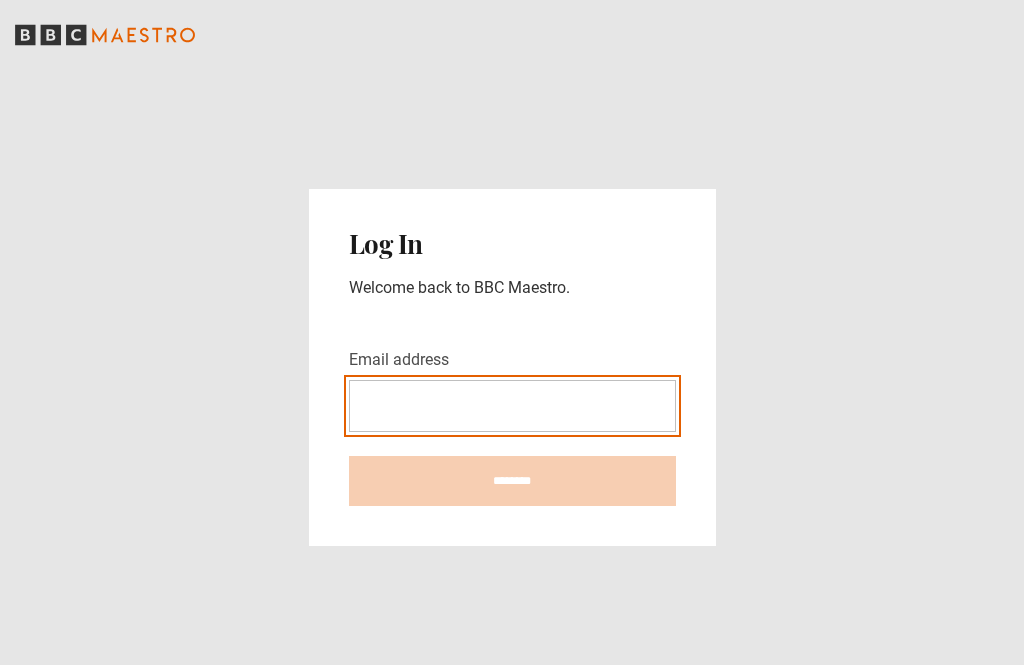 click on "Email address" at bounding box center (512, 406) 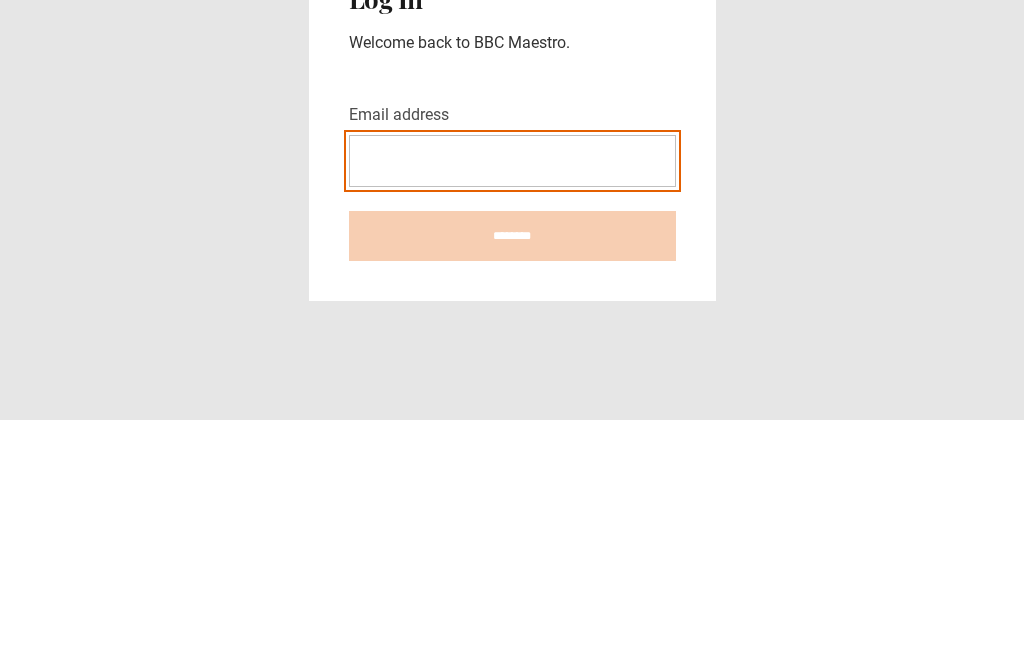 click on "Email address" at bounding box center [512, 406] 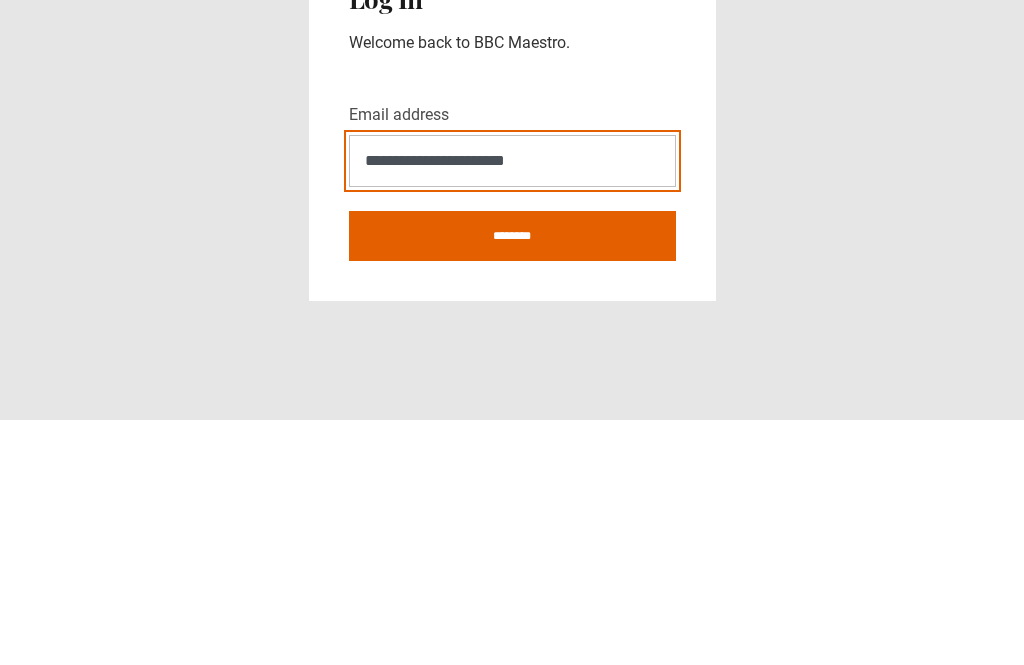 type on "**********" 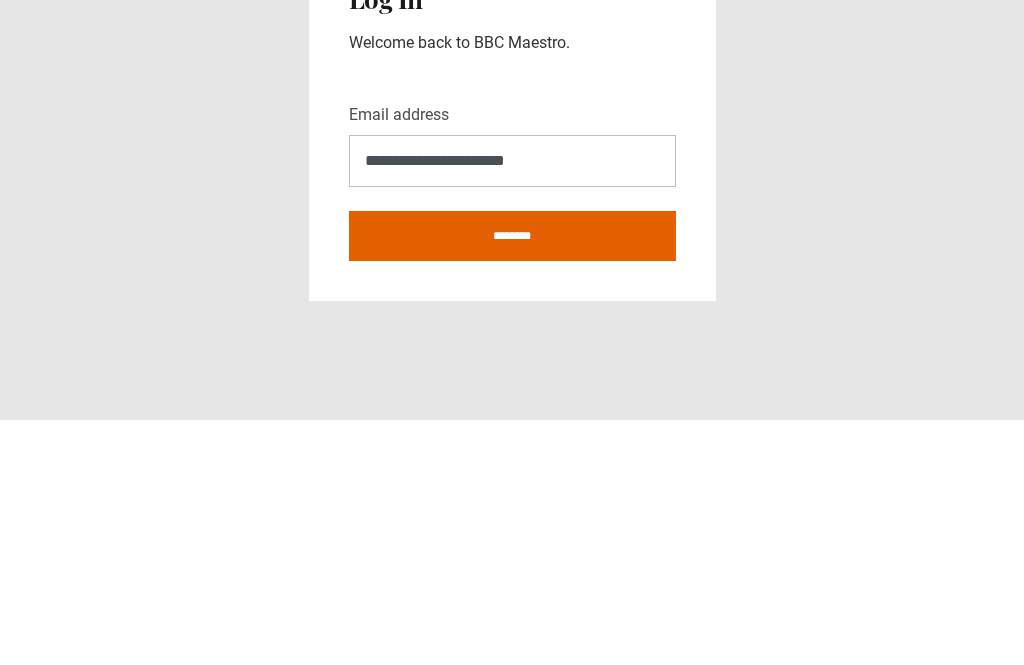 click on "********" at bounding box center [512, 481] 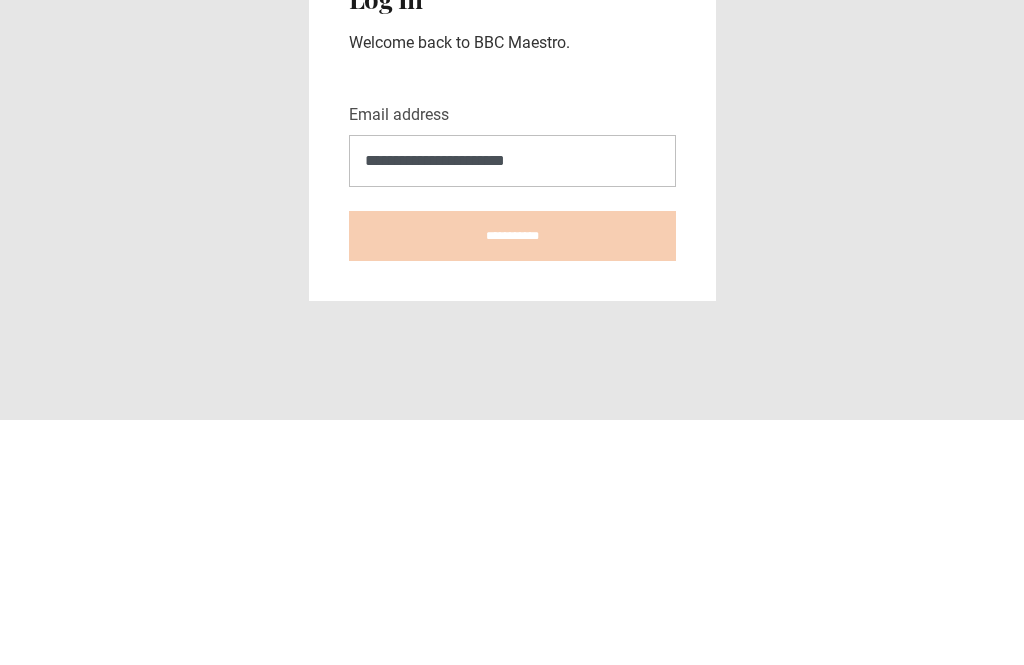 type on "**********" 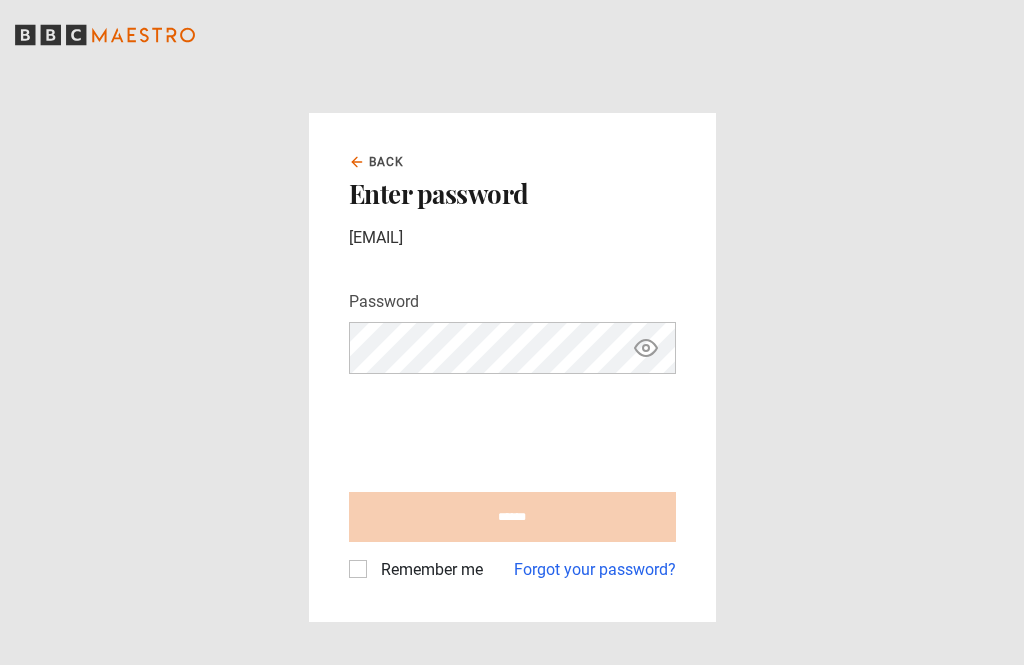 scroll, scrollTop: 0, scrollLeft: 0, axis: both 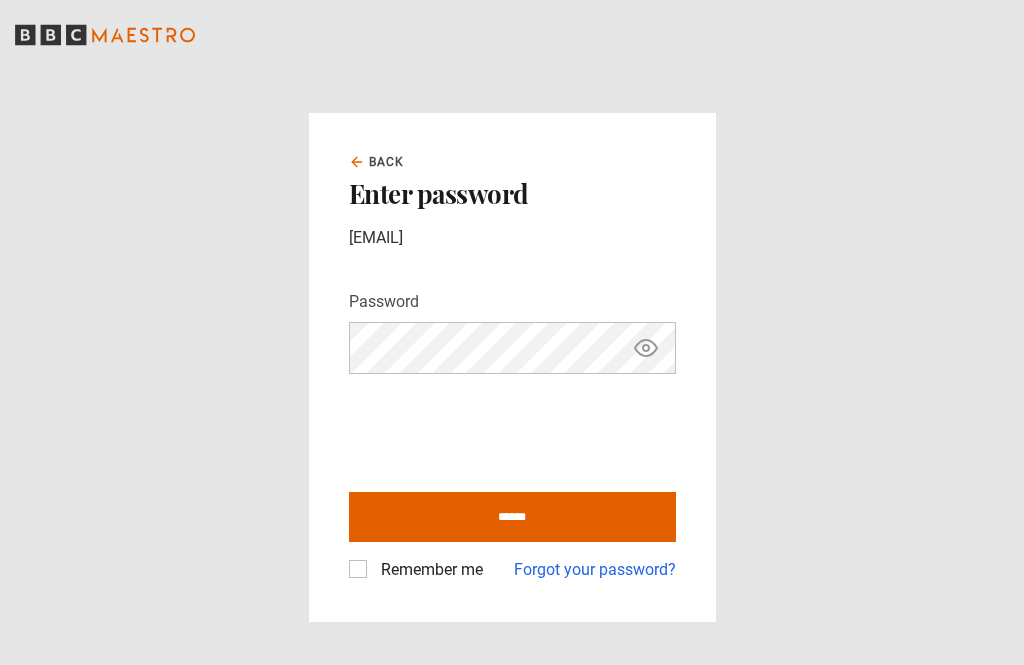 click on "******" at bounding box center (512, 517) 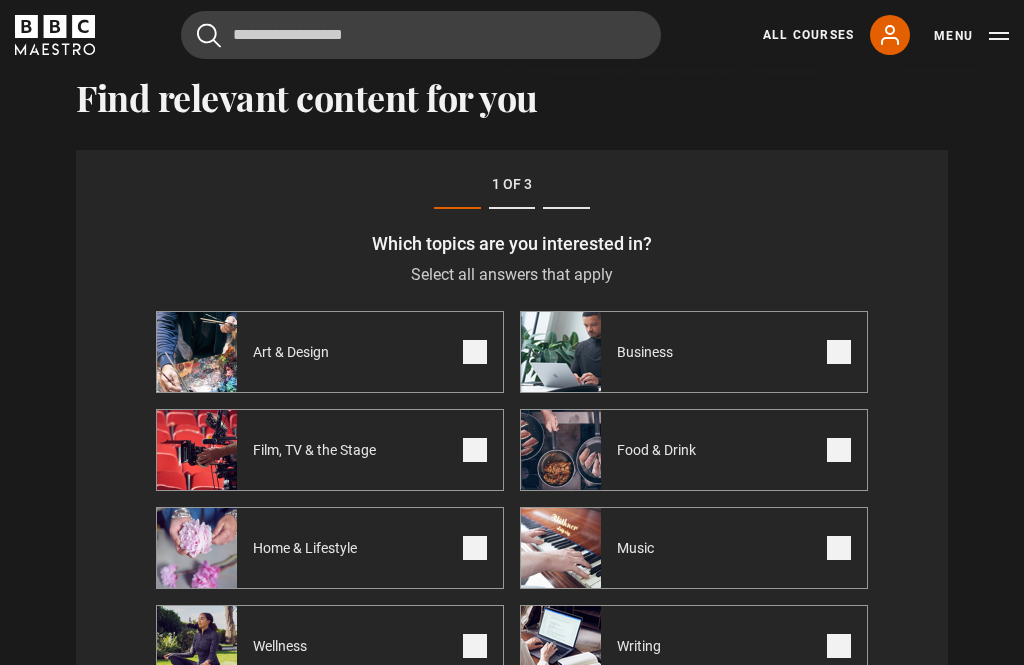 scroll, scrollTop: 0, scrollLeft: 0, axis: both 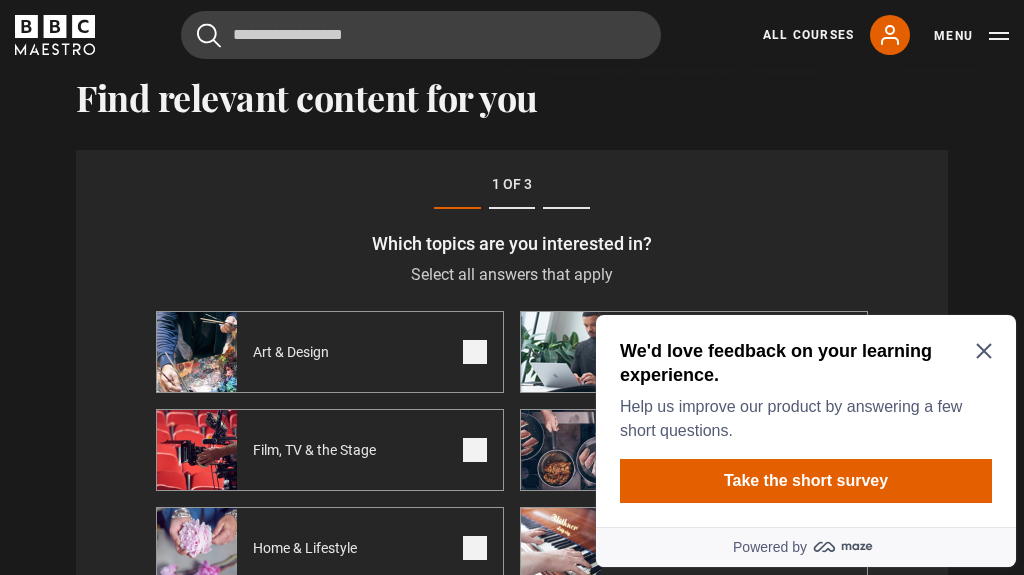 click on "We'd love feedback on your learning experience." at bounding box center [802, 363] 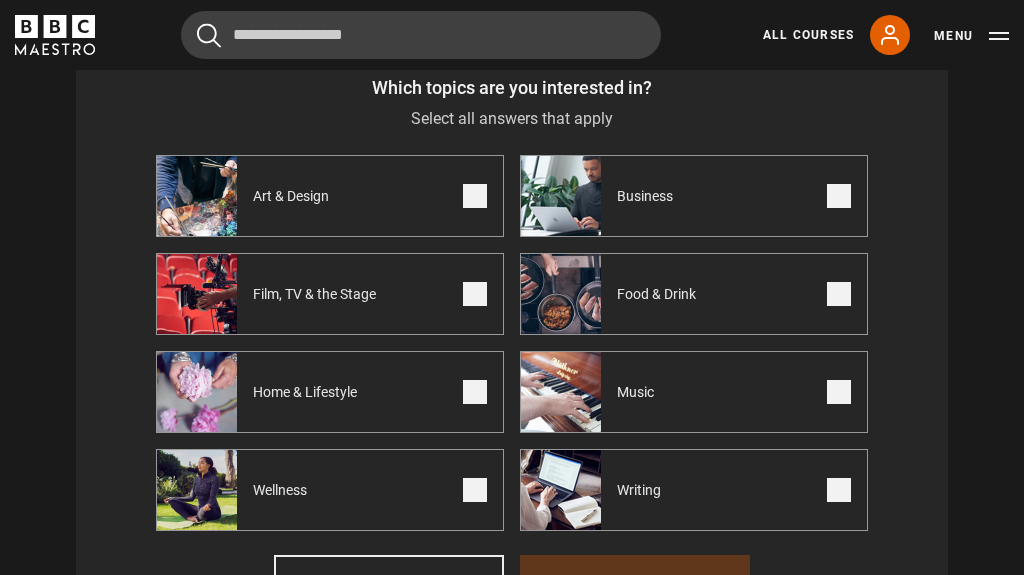scroll, scrollTop: 725, scrollLeft: 0, axis: vertical 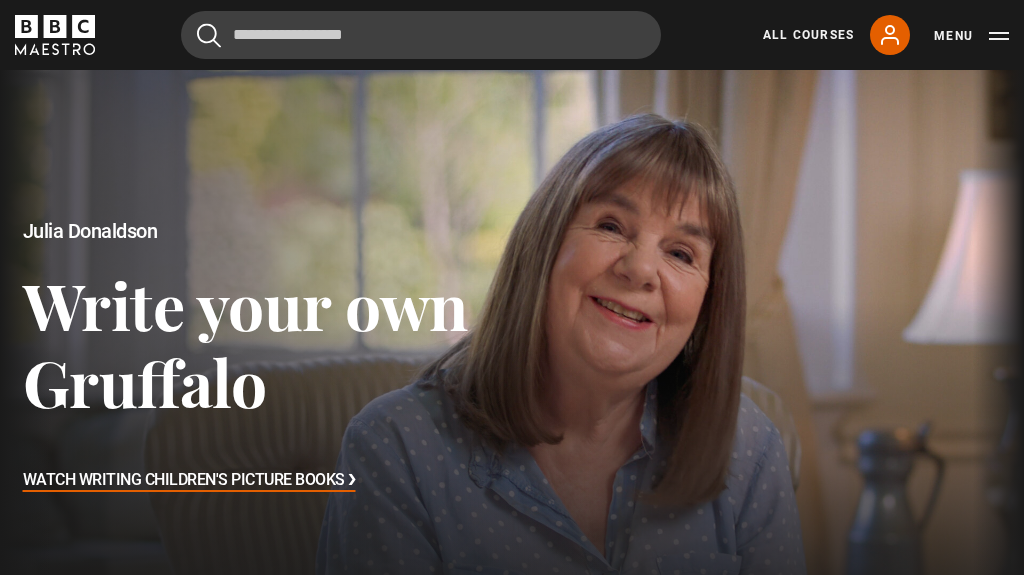 click on "All Courses" at bounding box center [808, 35] 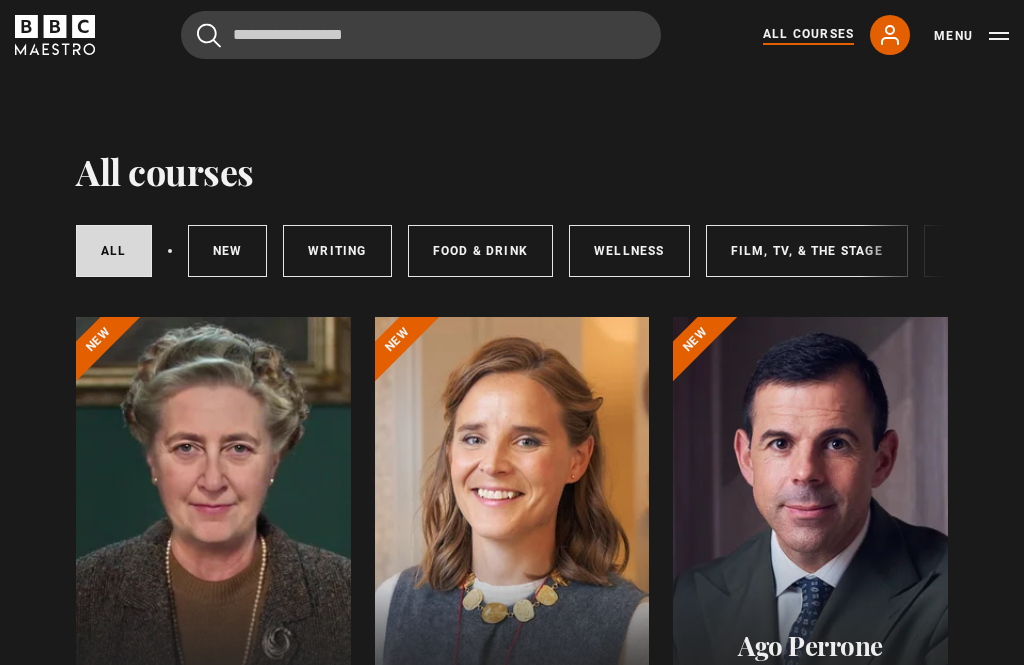 scroll, scrollTop: 0, scrollLeft: 0, axis: both 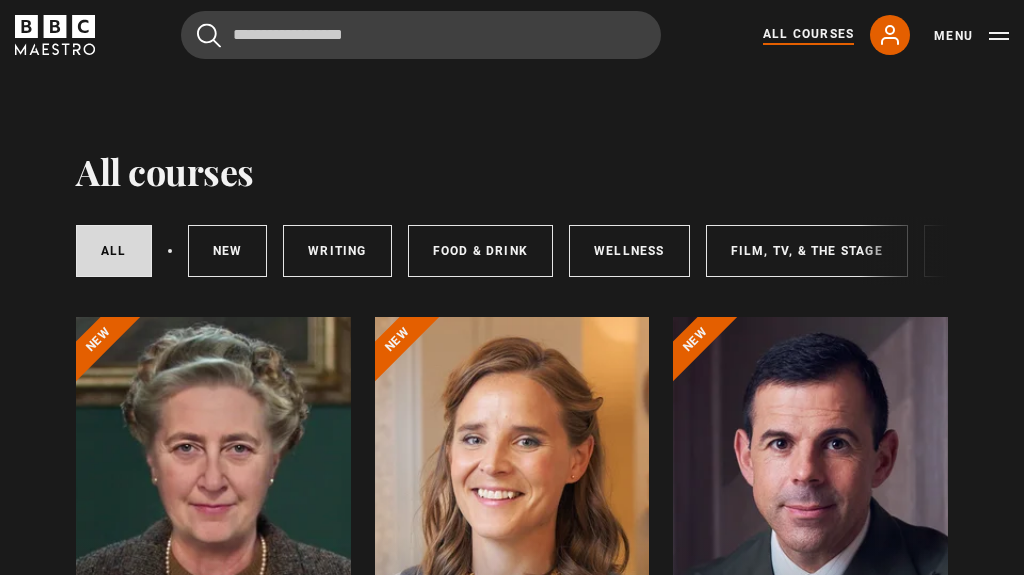 click on "Wellness" at bounding box center [629, 251] 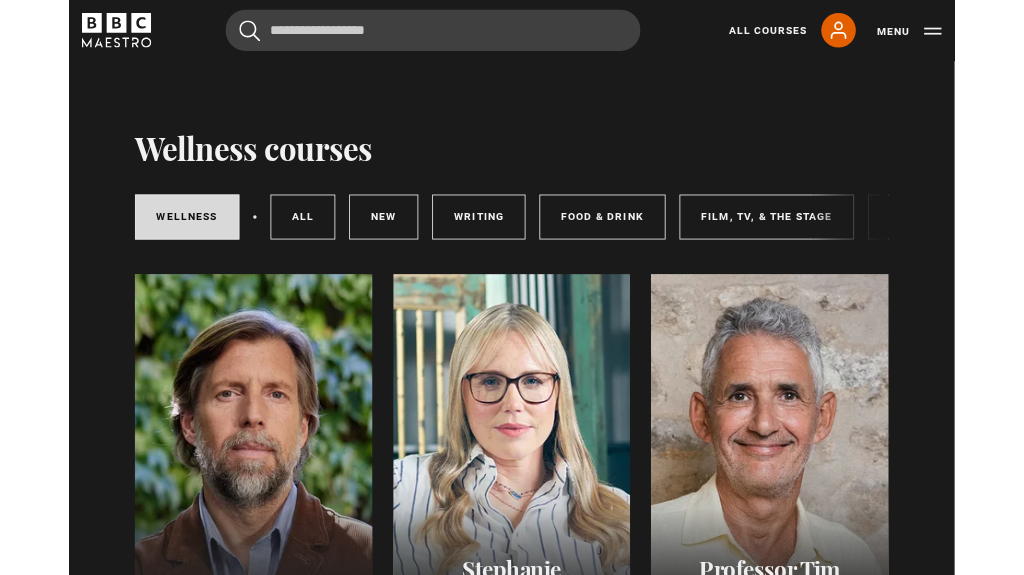 scroll, scrollTop: 0, scrollLeft: 0, axis: both 